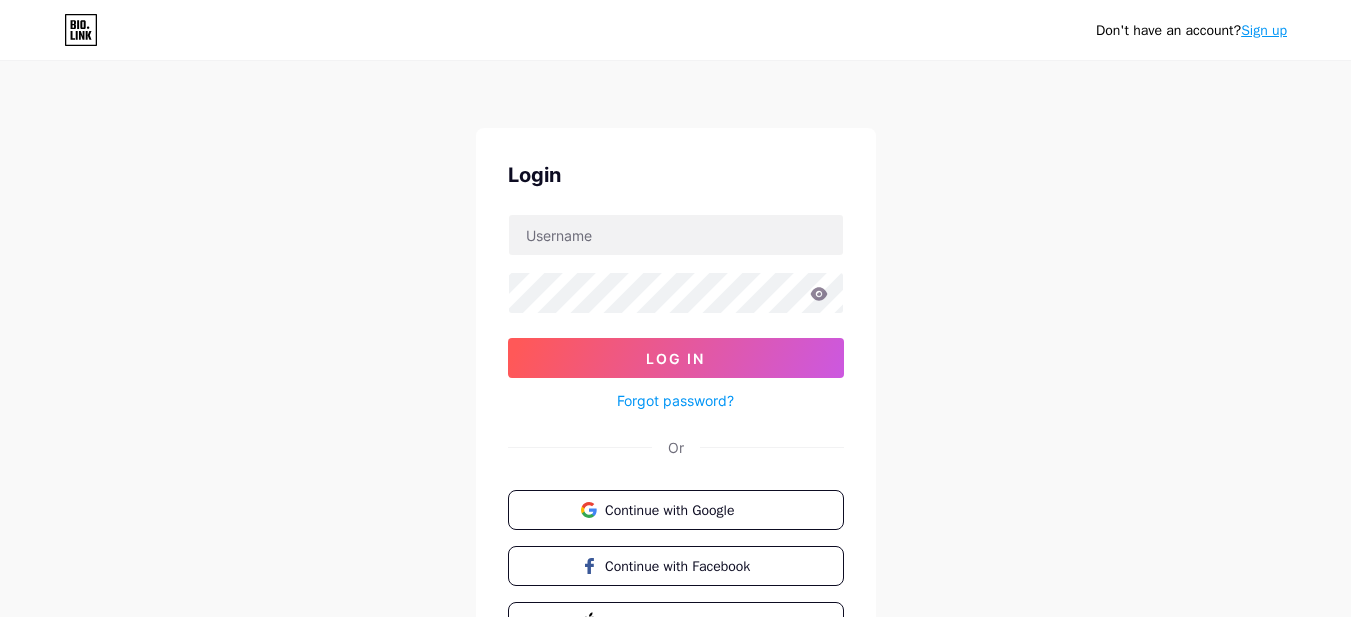 scroll, scrollTop: 0, scrollLeft: 0, axis: both 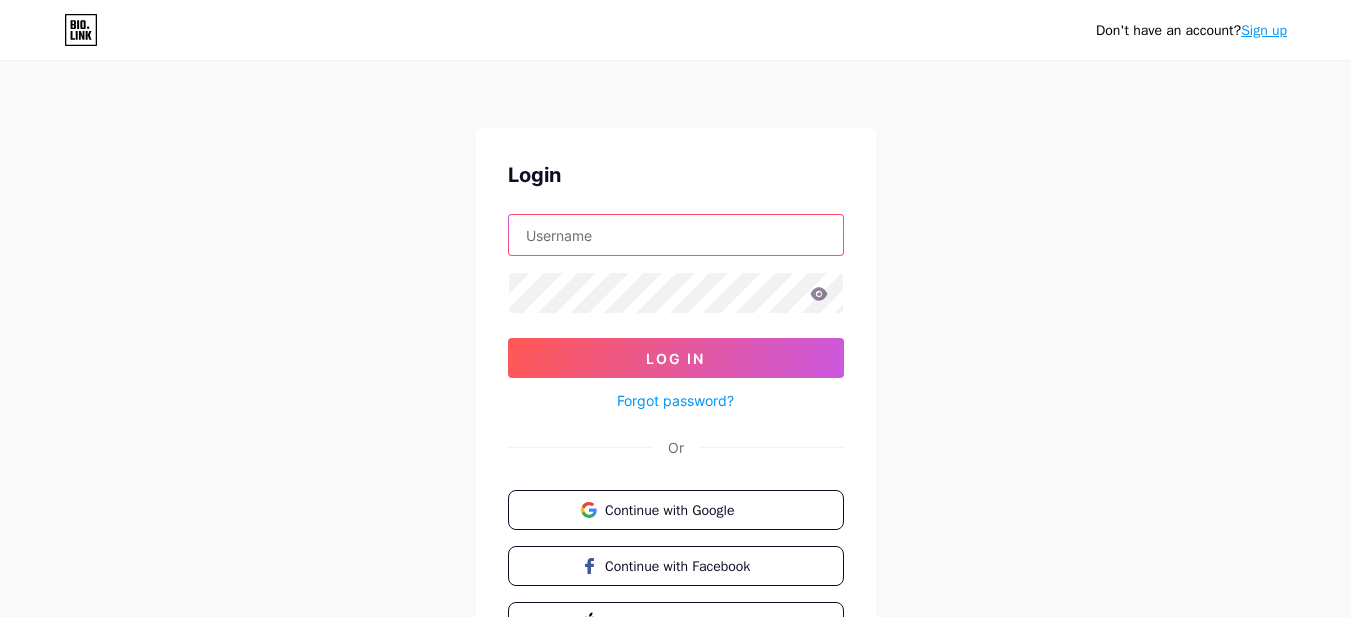 click at bounding box center [676, 235] 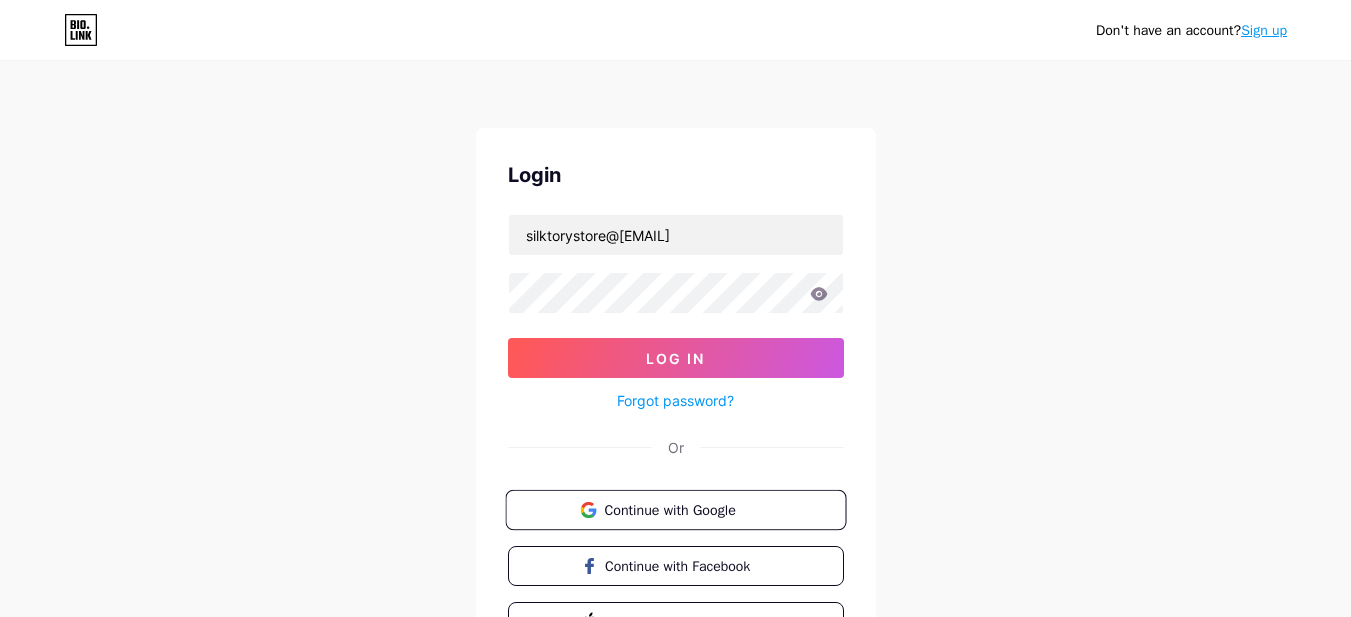 click on "Continue with Google" at bounding box center [687, 509] 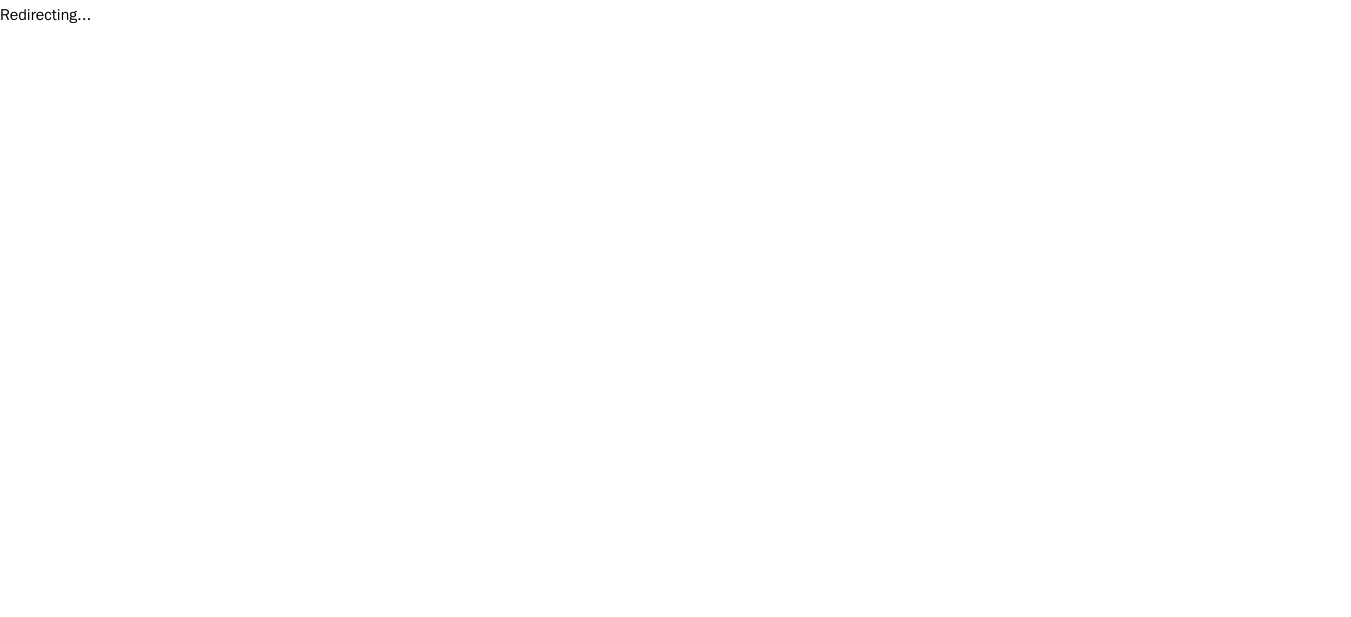 scroll, scrollTop: 0, scrollLeft: 0, axis: both 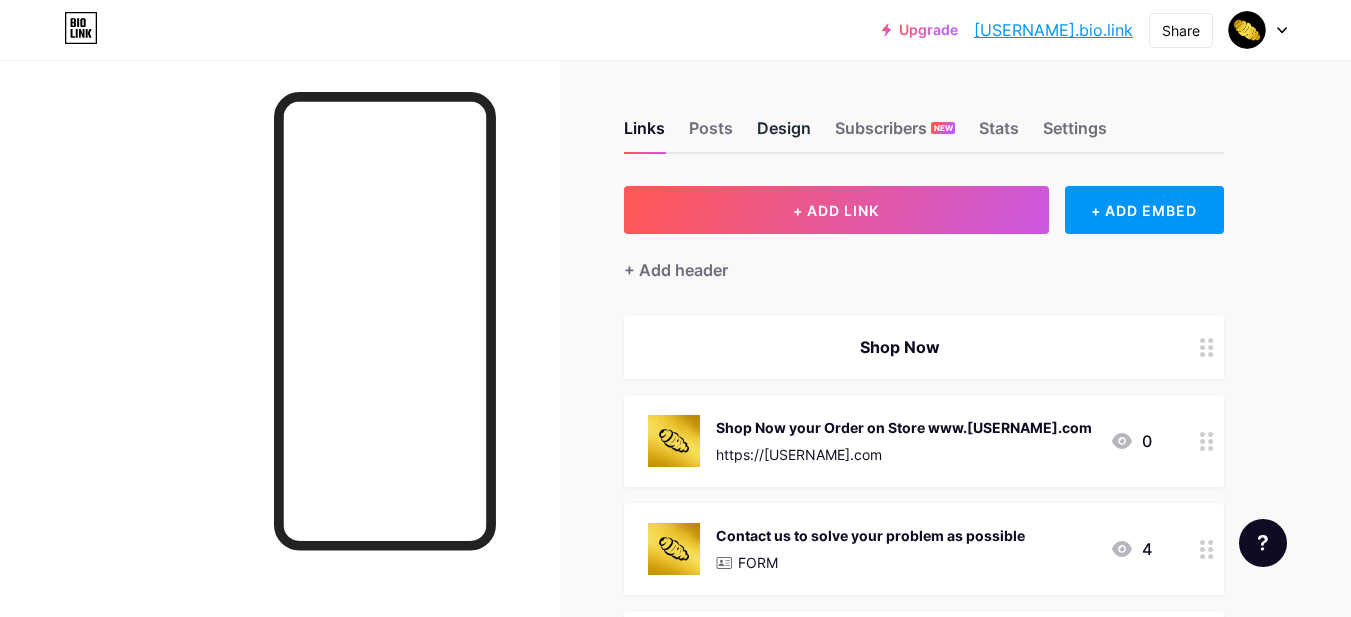 click on "Design" at bounding box center [784, 134] 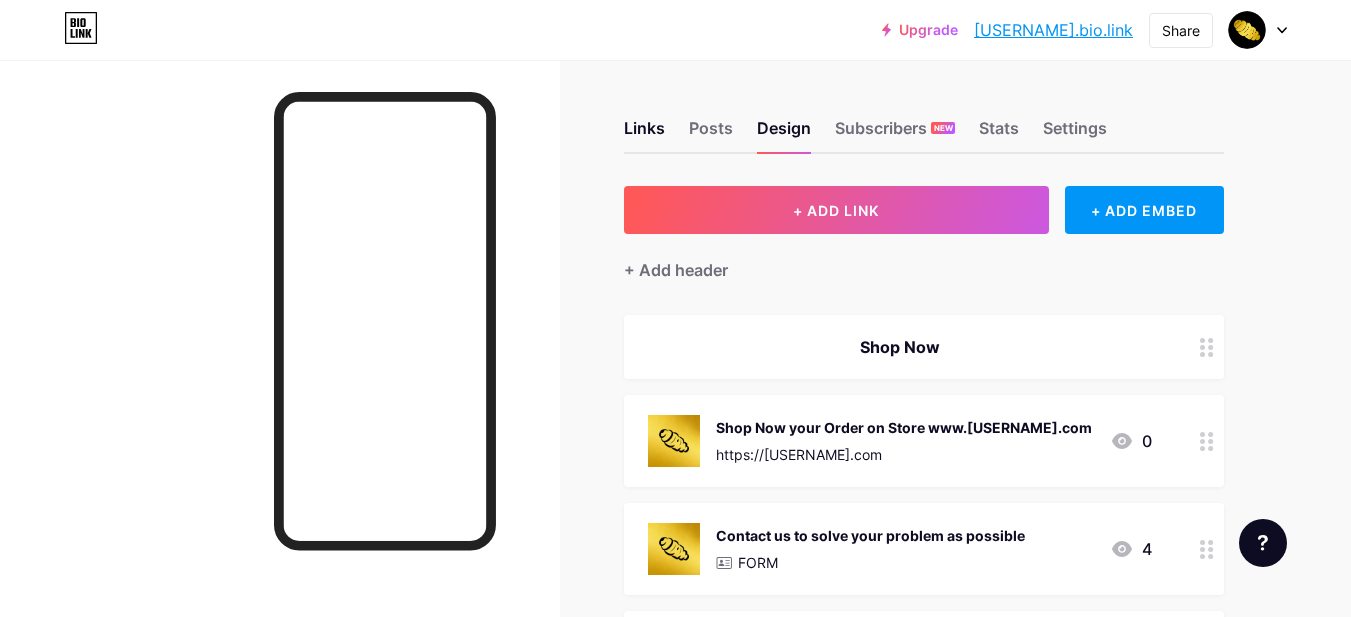 click on "Links
Posts
Design
Subscribers
NEW
Stats
Settings       + ADD LINK     + ADD EMBED
+ Add header
Shop Now
Shop Now your Order on Store www.[USERNAME].com
https://[USERNAME].com
0
Contact us to solve your problem as possible
FORM
4
About our store brand story and policy manage
ARTICLE
0
Click to send money on
[USERNAME]@[SERVICE]
https://ipn.eg/S/[USERNAME]/[SERVICE]/[ID]
0
Click to send money on
[USERNAME]@[SERVICE]
https://api.alohadot.com/CreateOnlinePayment/[ENCODED]/[ENCODED]
0" at bounding box center [654, 856] 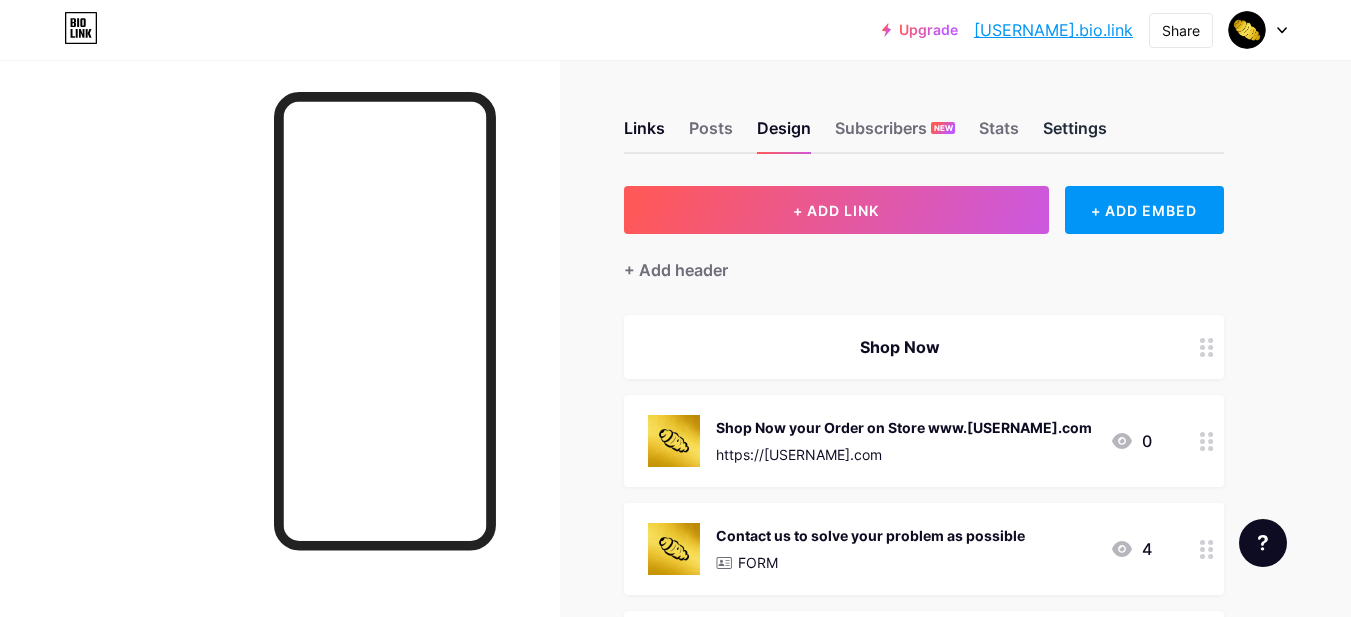 click on "Settings" at bounding box center (1075, 134) 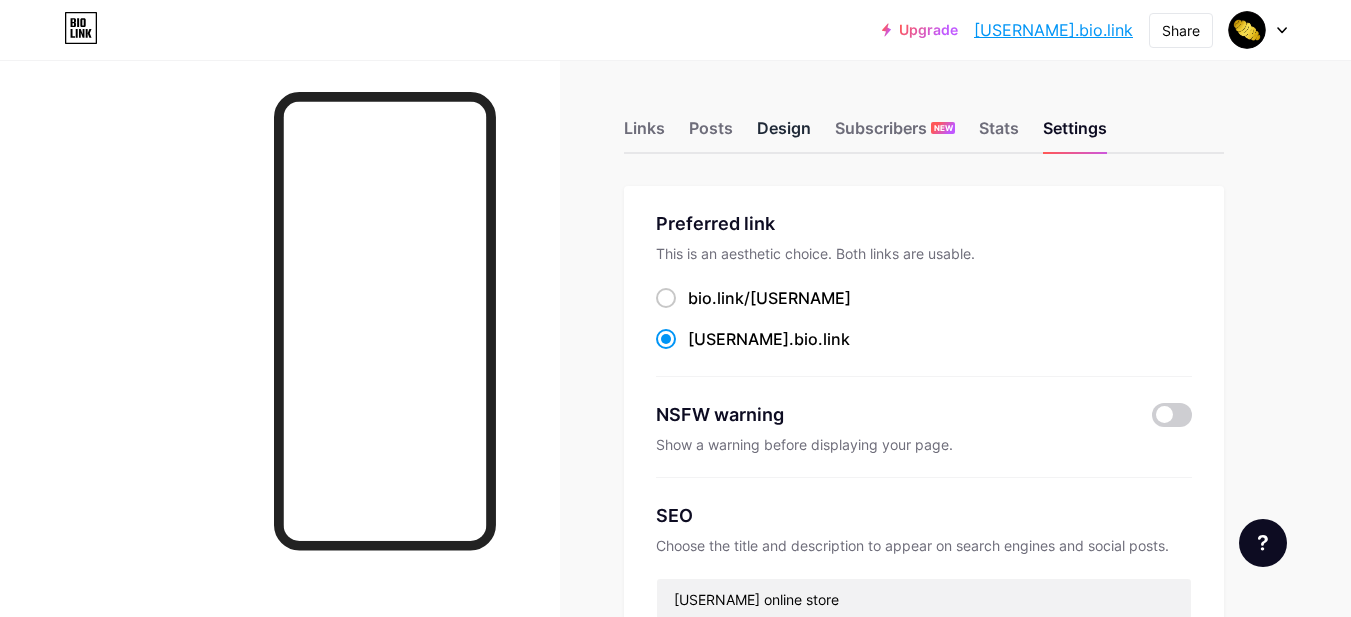 click on "Design" at bounding box center (784, 134) 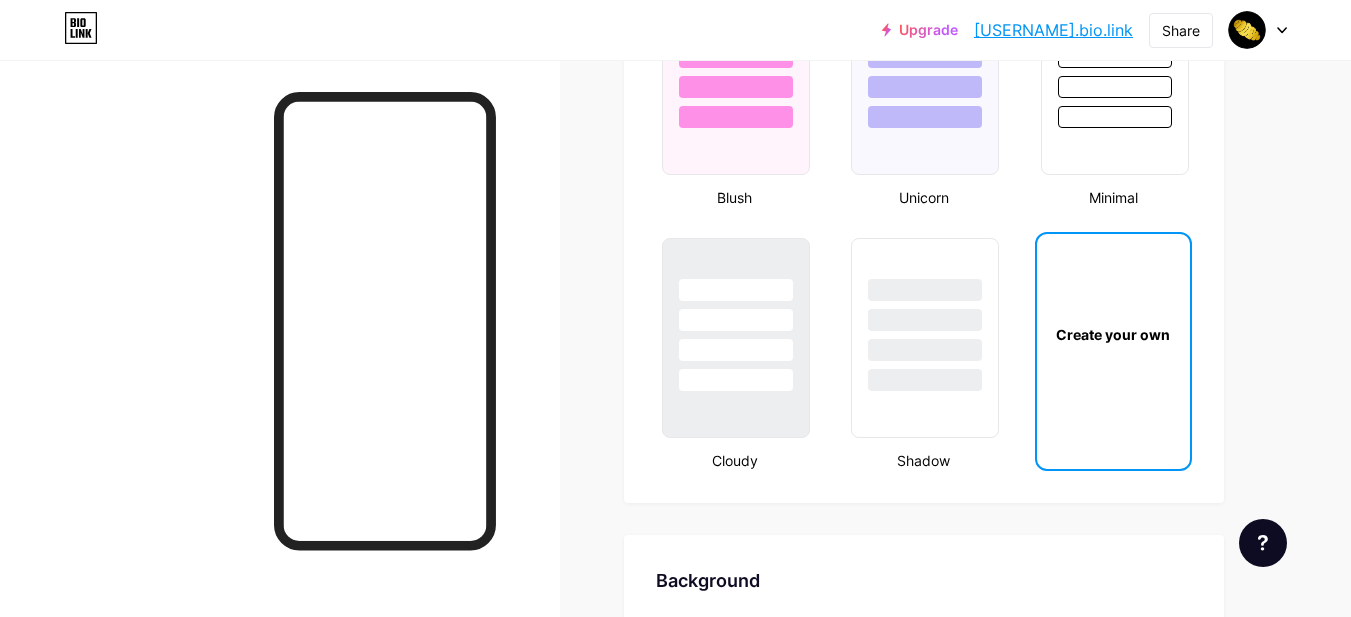 scroll, scrollTop: 2400, scrollLeft: 0, axis: vertical 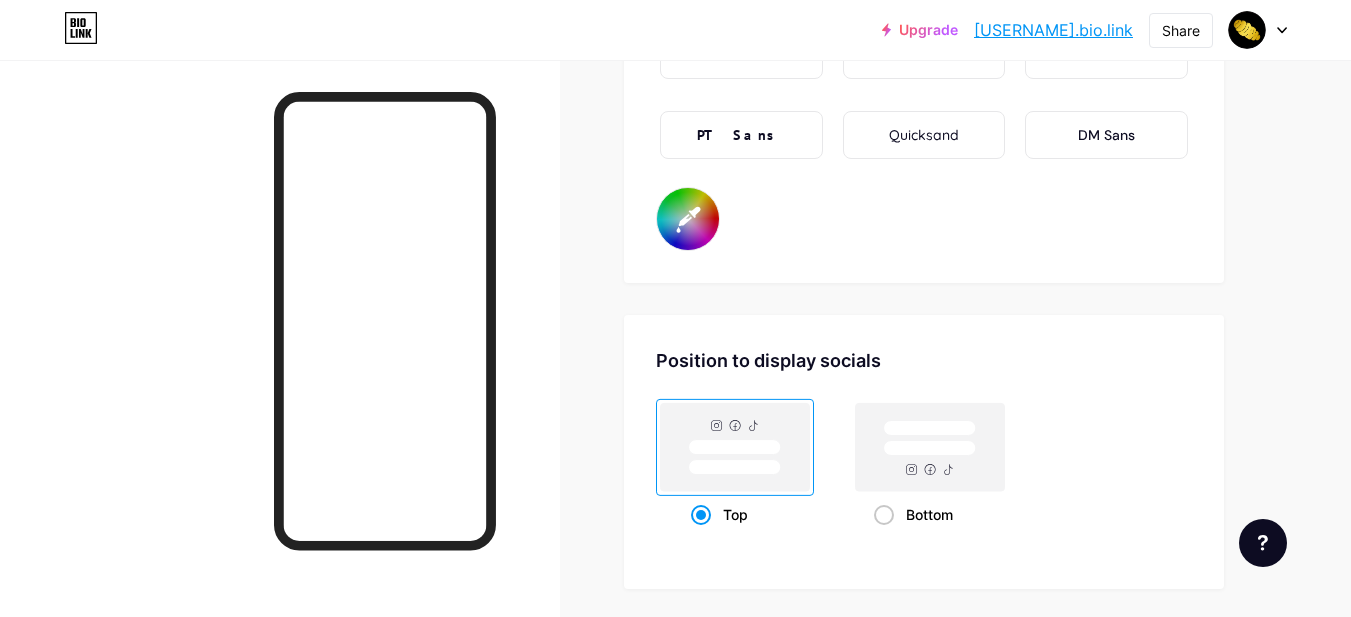 type on "#deb935" 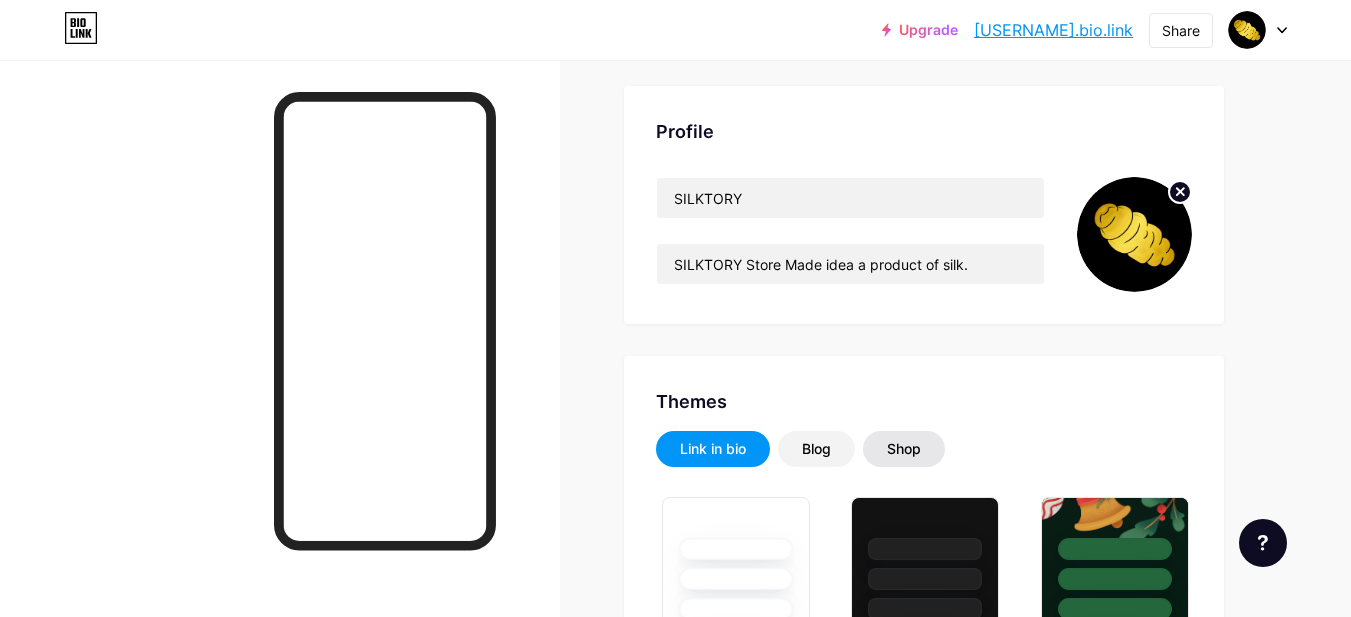 scroll, scrollTop: 200, scrollLeft: 0, axis: vertical 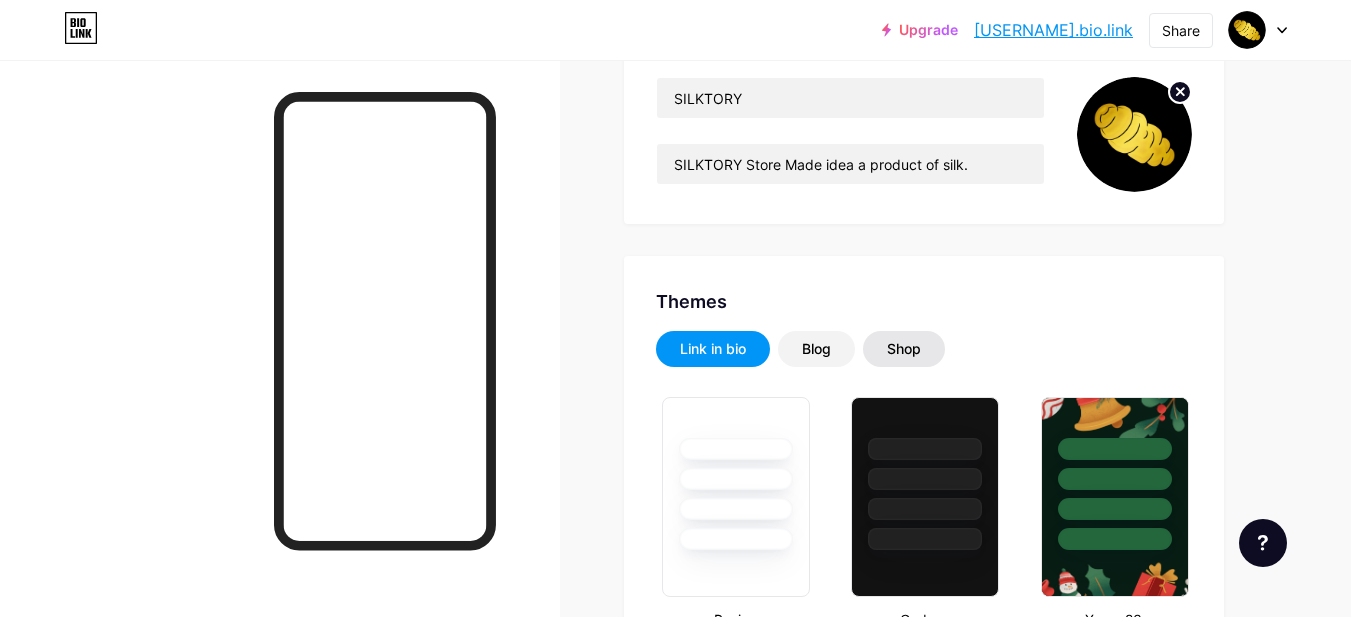 click on "Shop" at bounding box center (904, 349) 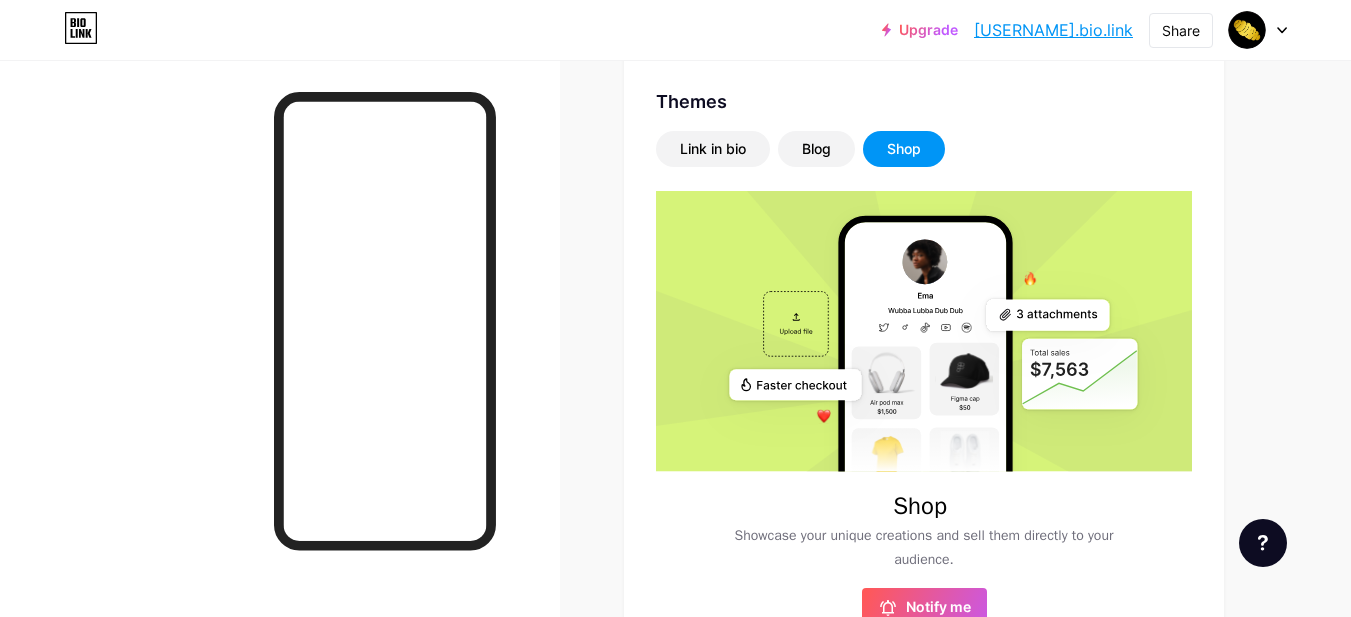 scroll, scrollTop: 500, scrollLeft: 0, axis: vertical 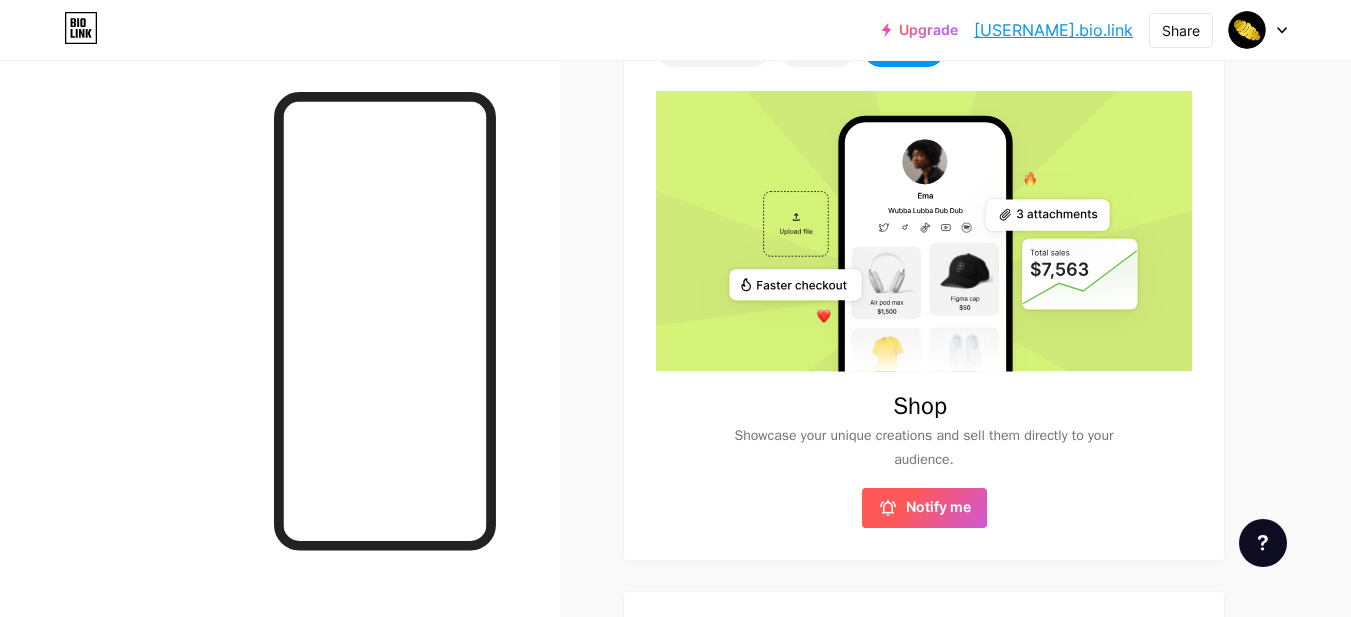 drag, startPoint x: 934, startPoint y: 502, endPoint x: 919, endPoint y: 507, distance: 15.811388 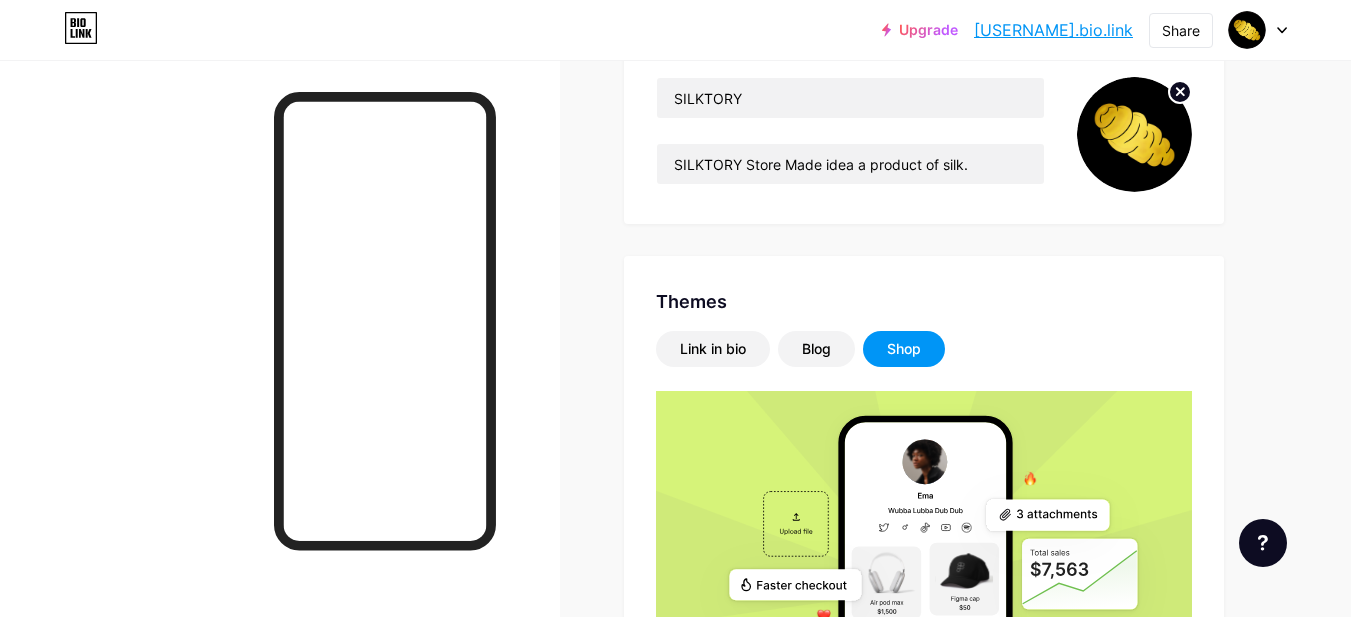 scroll, scrollTop: 0, scrollLeft: 0, axis: both 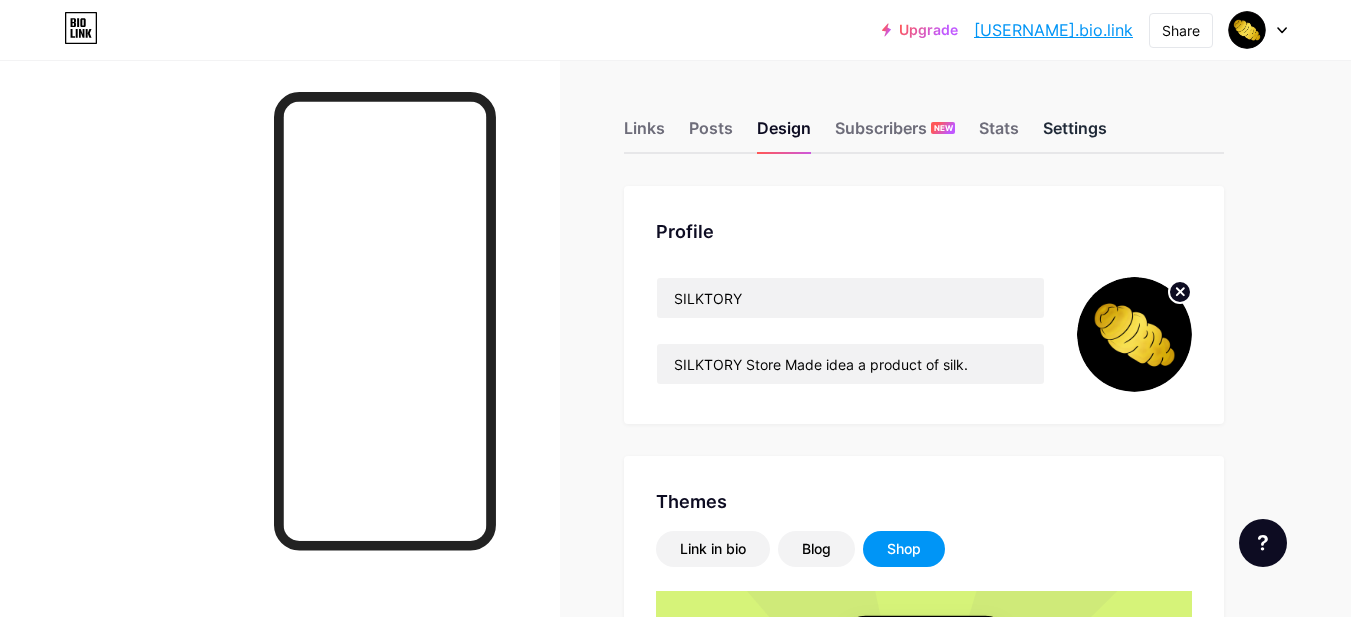 click on "Settings" at bounding box center [1075, 134] 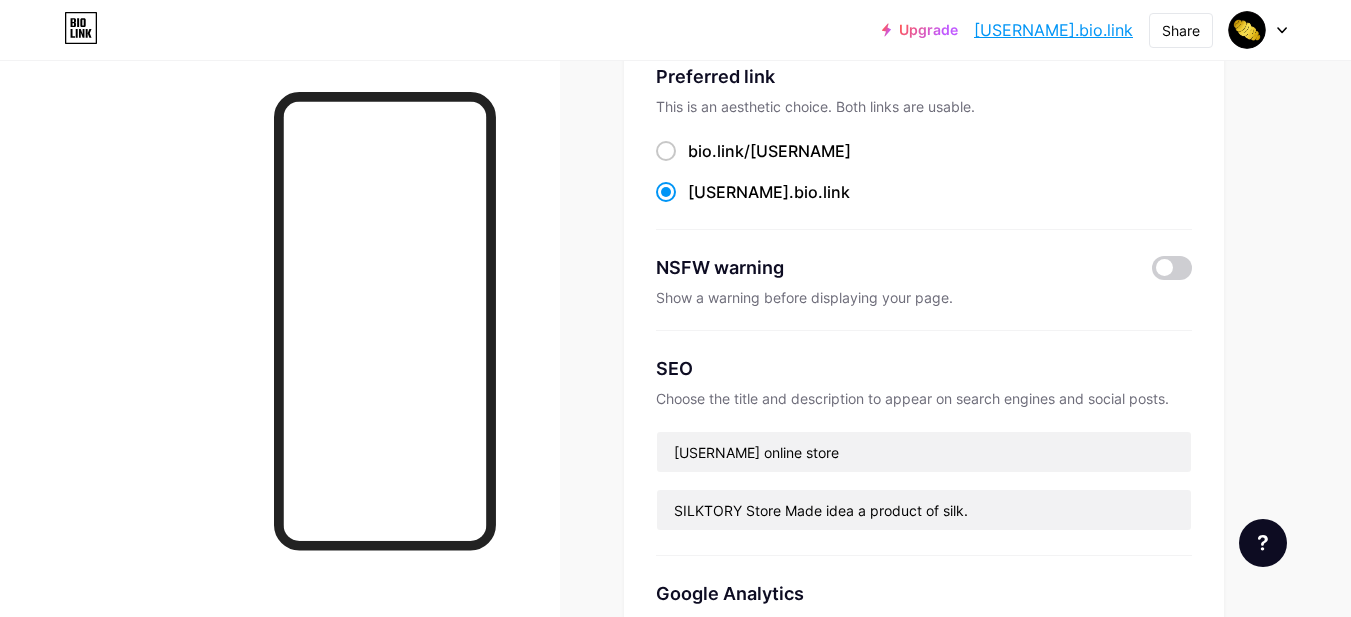 scroll, scrollTop: 0, scrollLeft: 0, axis: both 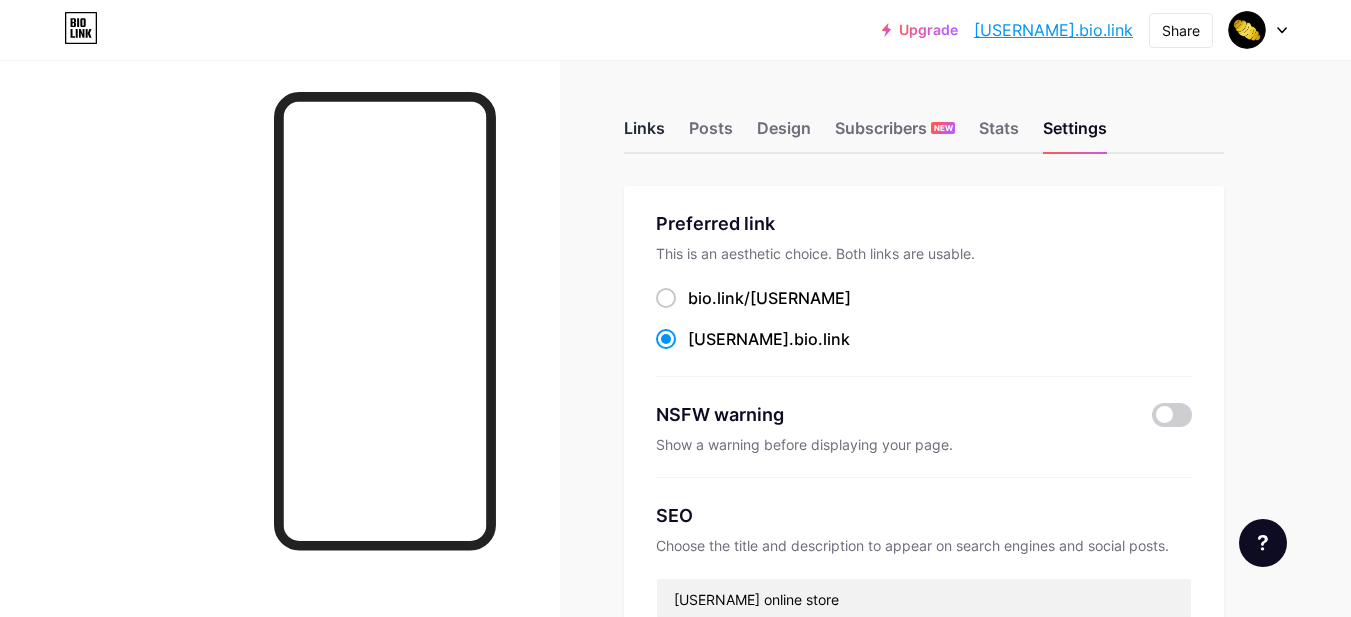 click on "Links" at bounding box center (644, 134) 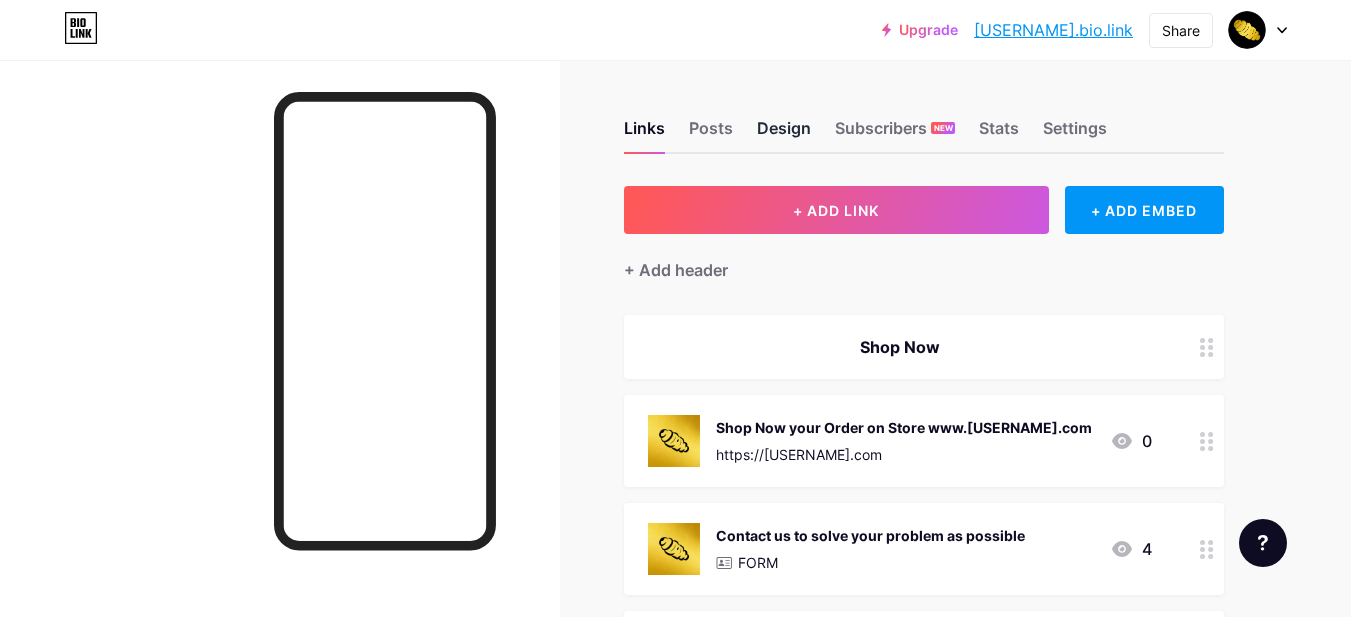 click on "Design" at bounding box center [784, 134] 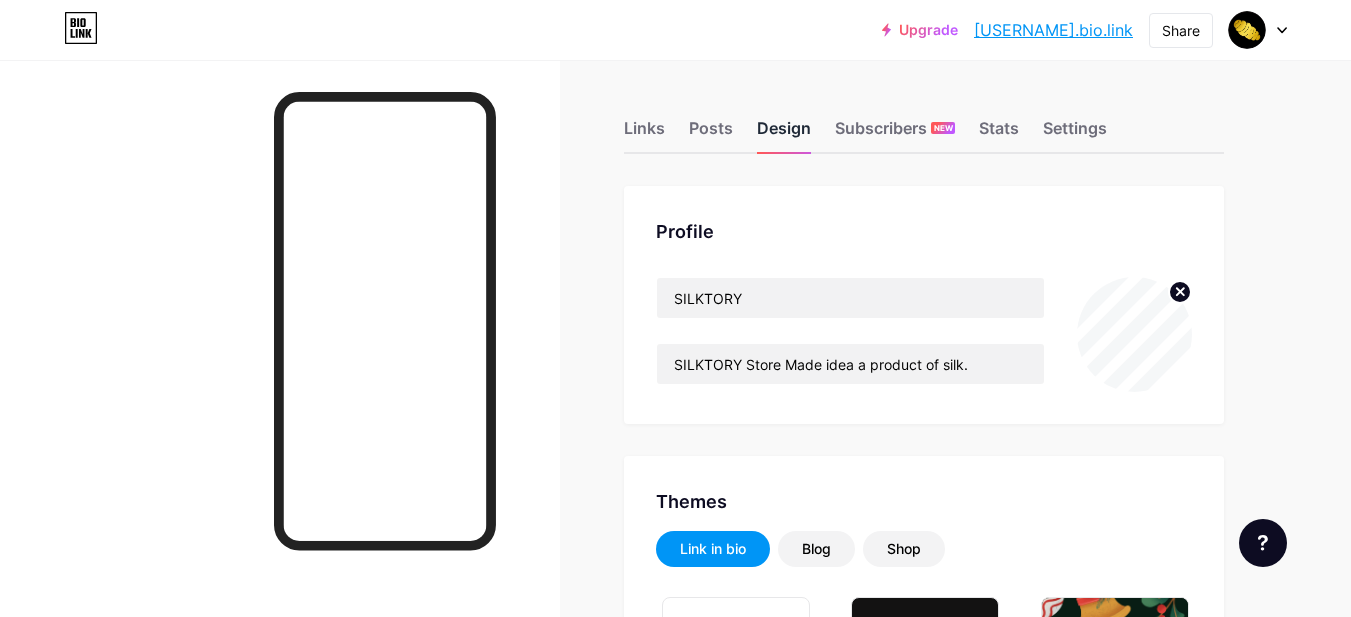 type on "#deb935" 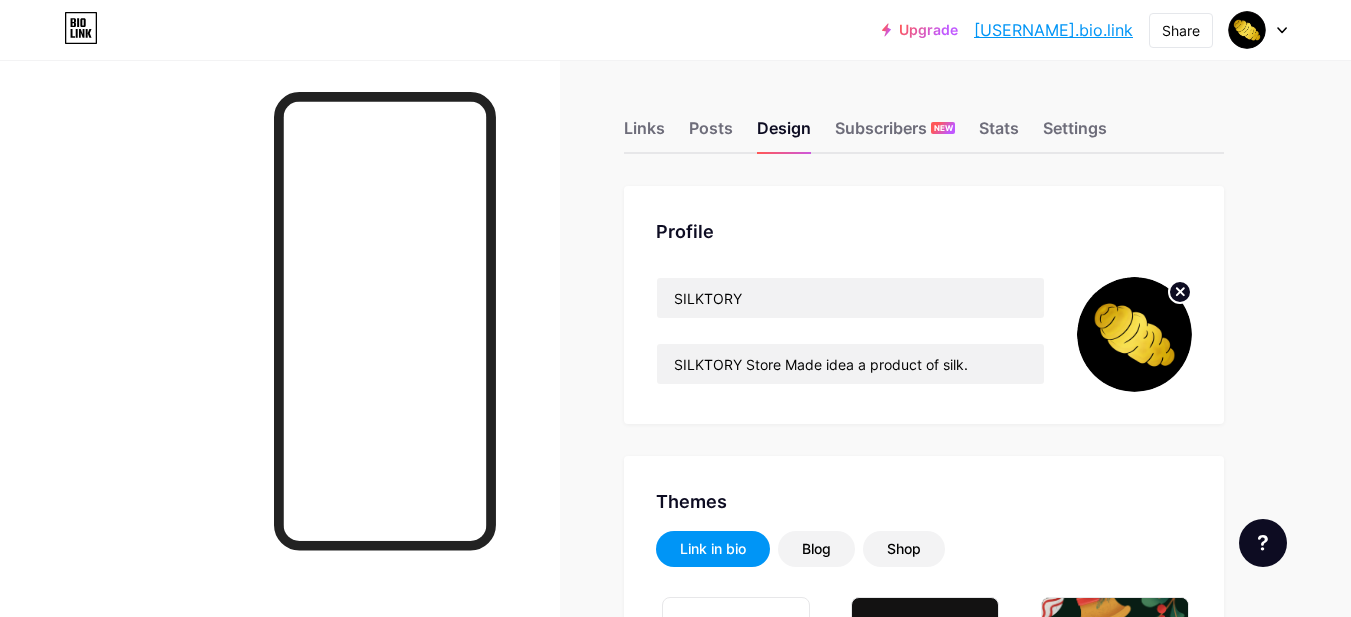 click 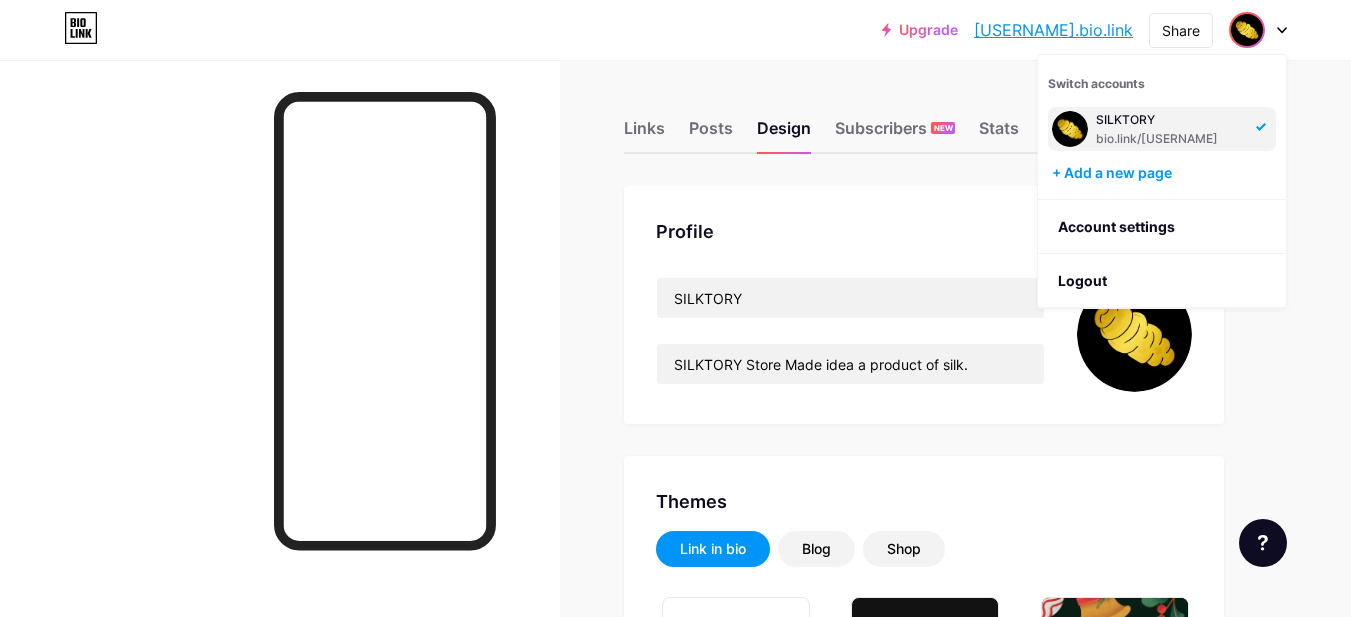 click on "Upgrade   [USERNAME].bio.li...   [USERNAME].bio.link   Share               Switch accounts     [USERNAME]   bio.link/[USERNAME]       + Add a new page        Account settings   Logout   Link Copied
Links
Posts
Design
Subscribers
NEW
Stats
Settings     Profile   [USERNAME]     [USERNAME] Store Made idea a product of silk.                   Themes   Link in bio   Blog   Shop       Basics       Carbon       Xmas 23       Pride       Glitch       Winter · Live       Glassy · Live       Chameleon · Live       Rainy Night · Live       Neon · Live       Summer       Retro       Strawberry · Live       Desert       Sunny       Autumn       Leaf       Clear Sky       Blush       Unicorn       Minimal       Cloudy       Shadow     Create your own           Changes saved     Background         Color           Video             Image           #deb935     Button       #000000   Font   Inter Poppins EB Garamond TEKO BALSAMIQ SANS" at bounding box center [675, 2338] 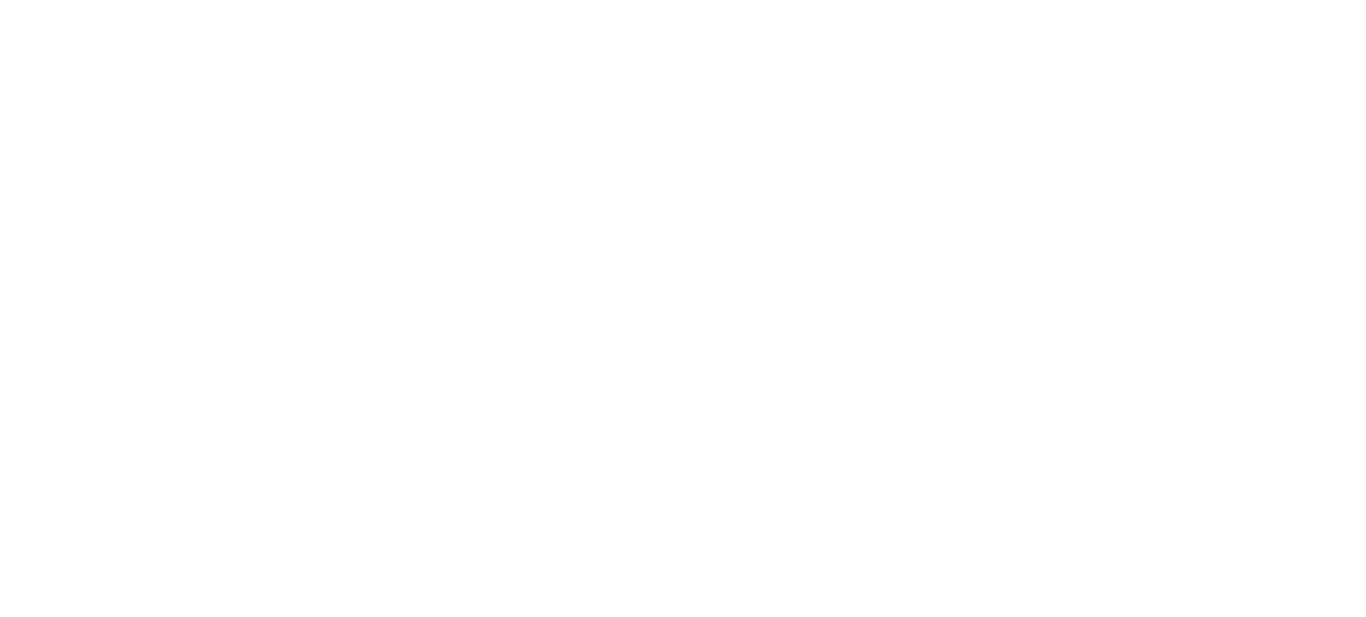 scroll, scrollTop: 0, scrollLeft: 0, axis: both 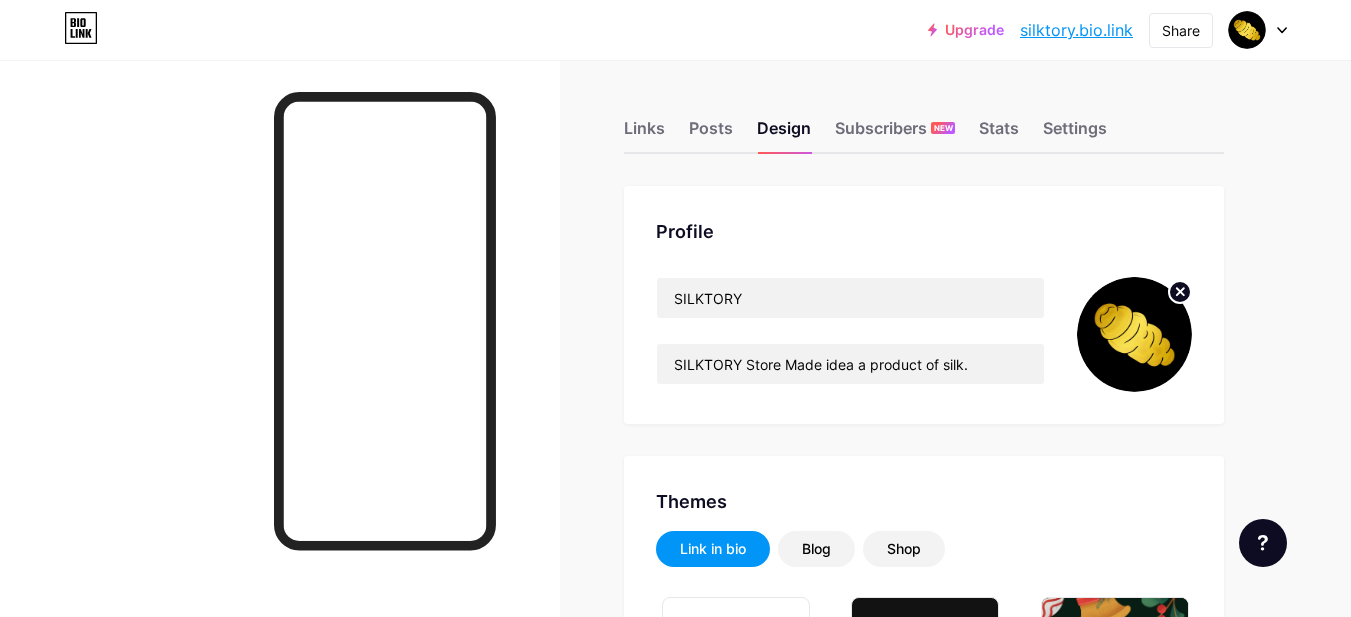 type on "#deb935" 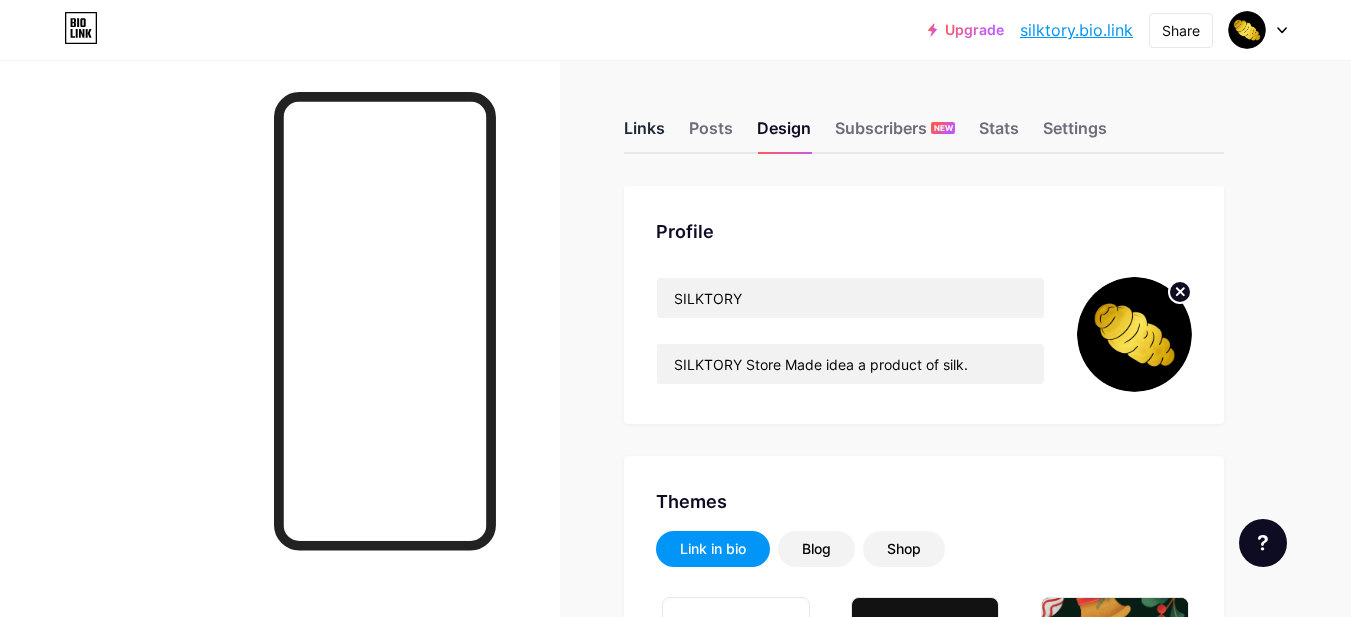 click on "Links" at bounding box center [644, 134] 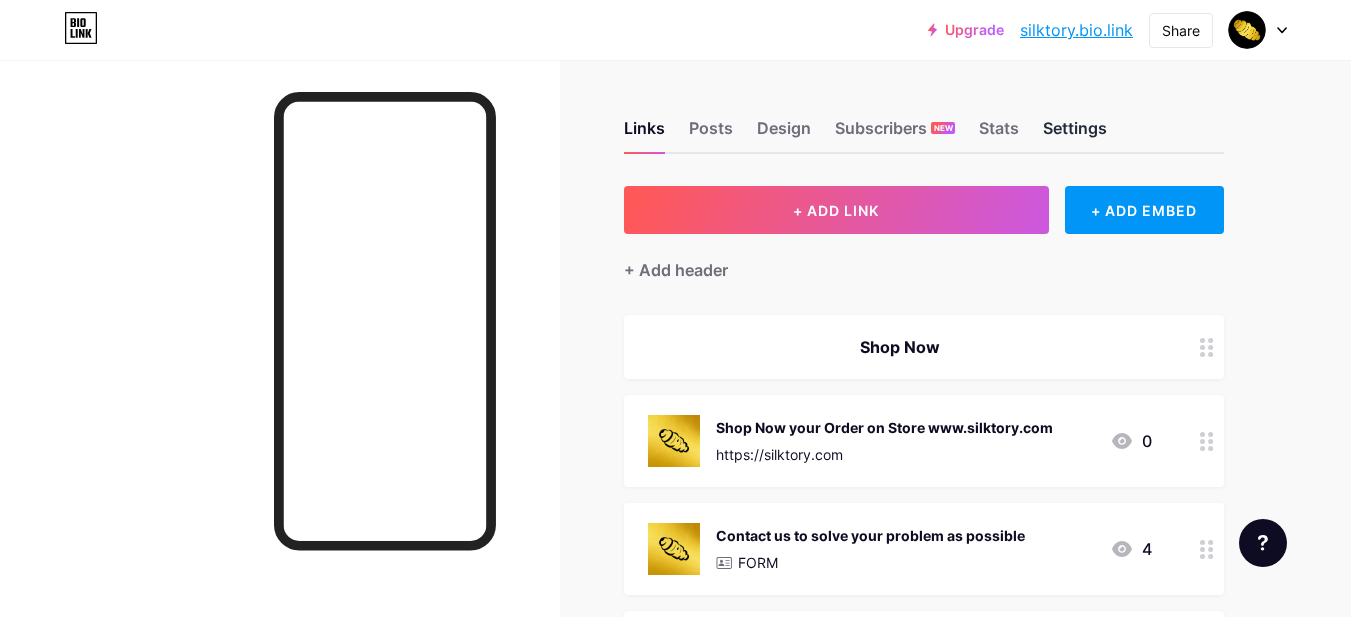 click on "Settings" at bounding box center [1075, 134] 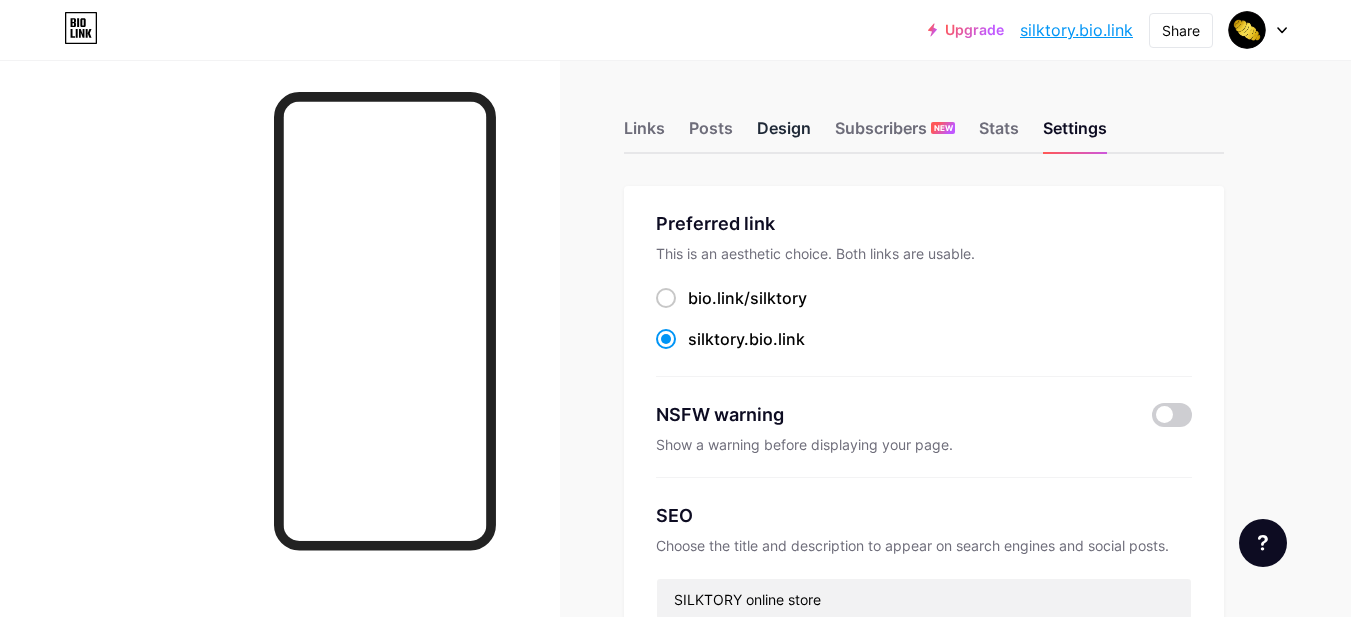 click on "Design" at bounding box center [784, 134] 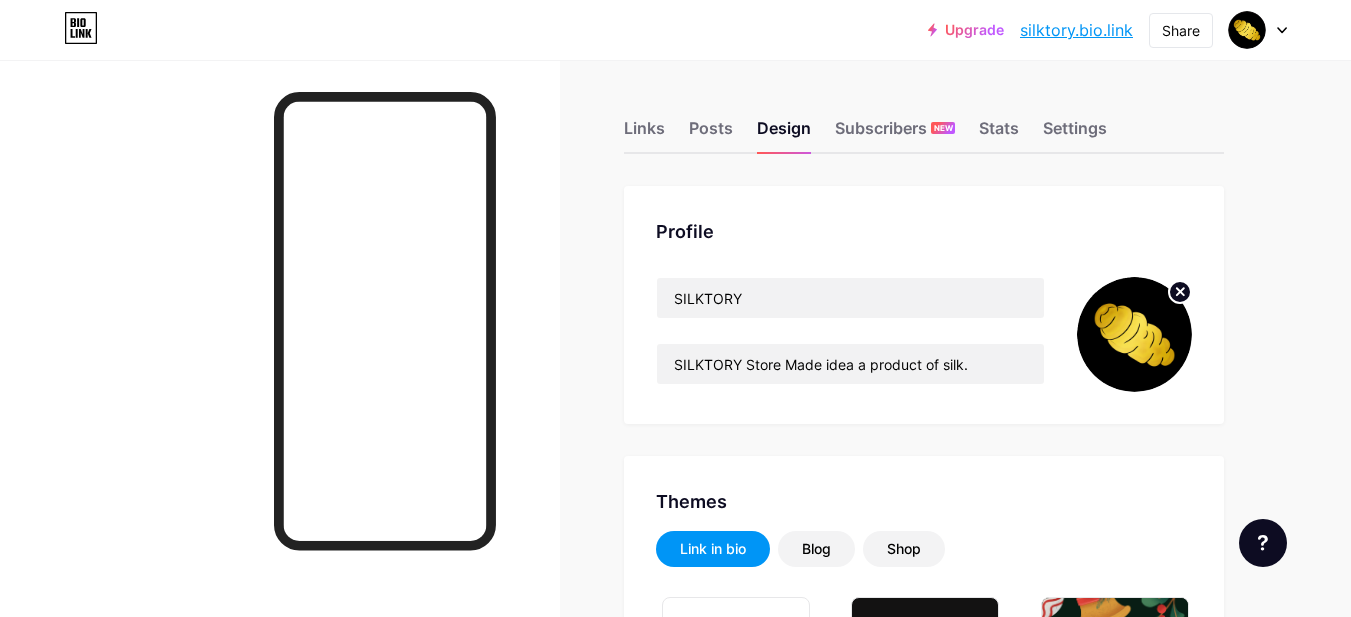 type on "#deb935" 